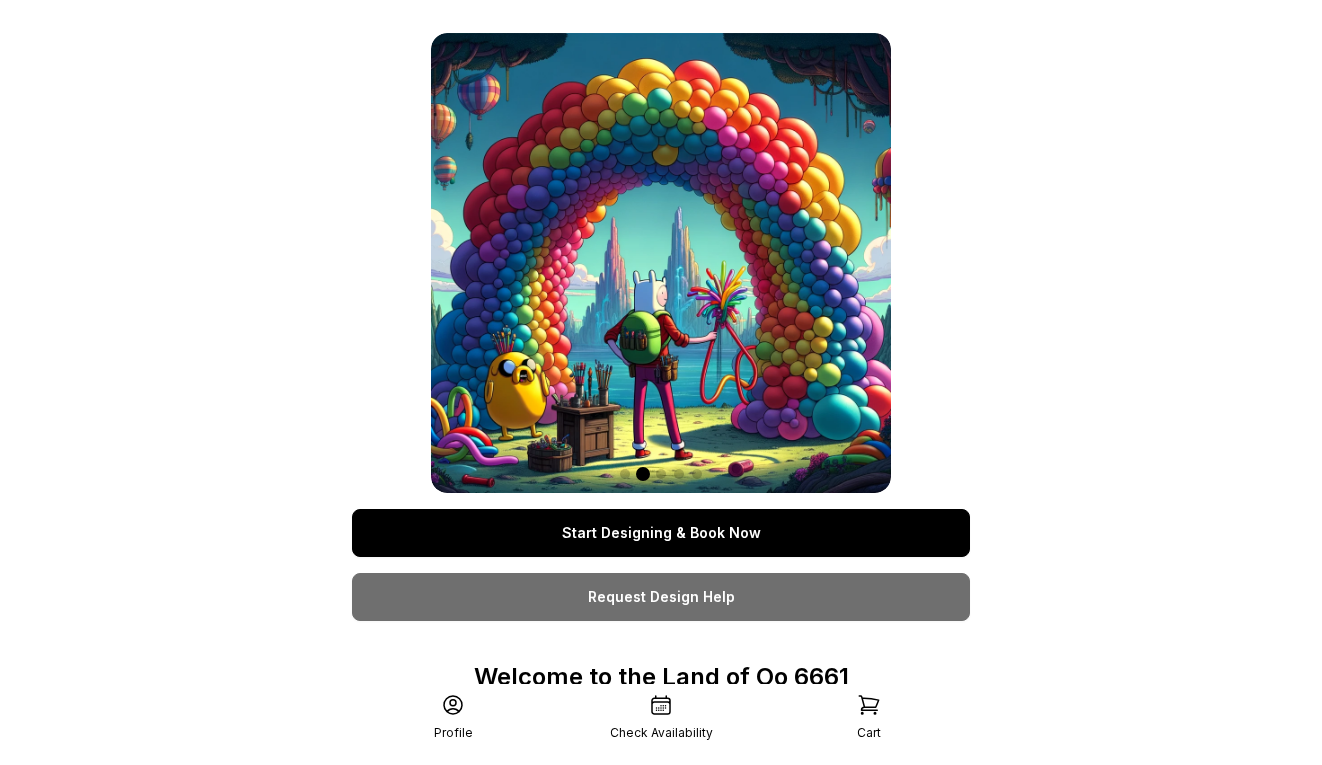 scroll, scrollTop: 0, scrollLeft: 0, axis: both 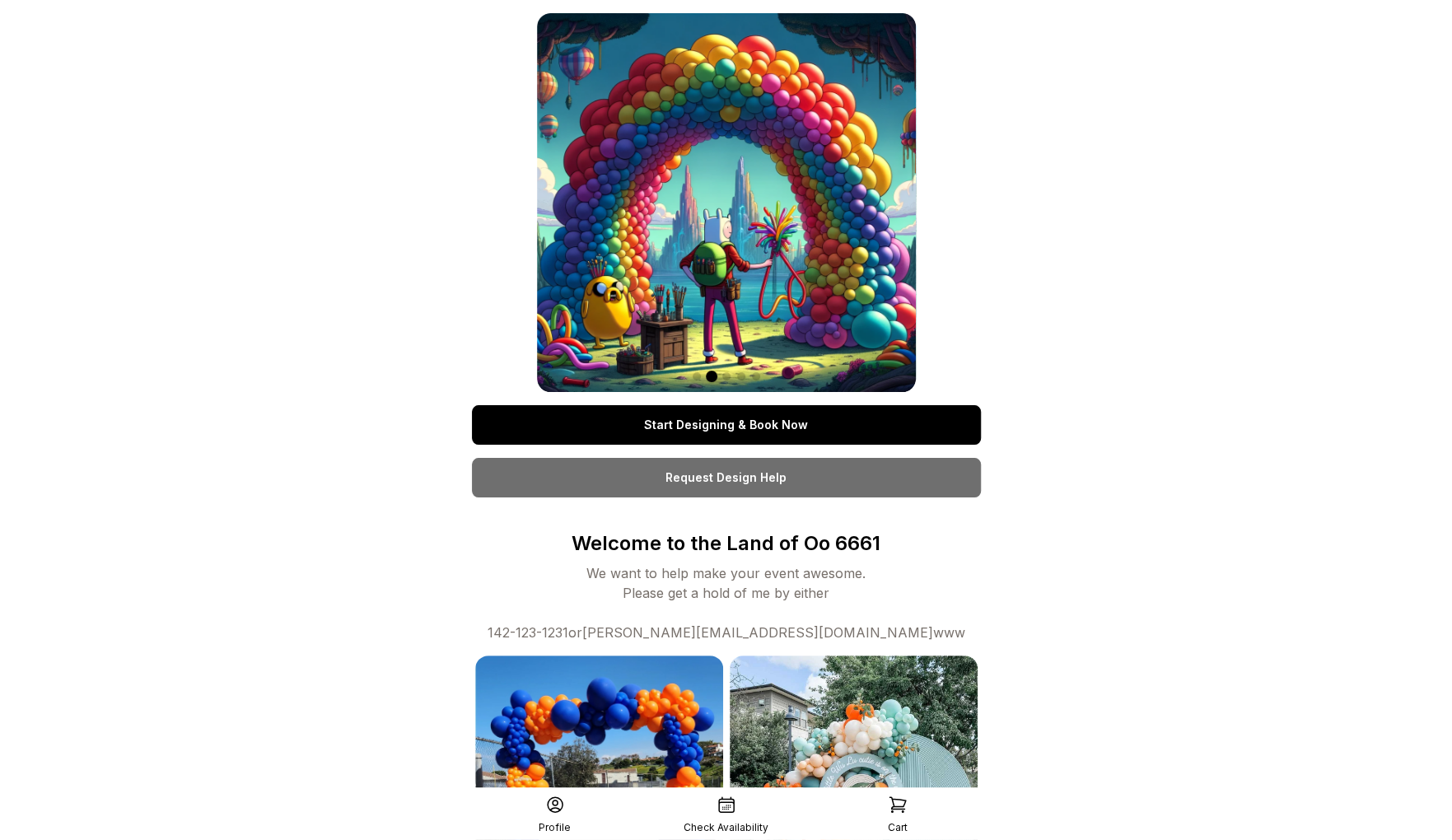 click on "Start Designing & Book Now" at bounding box center (726, 425) 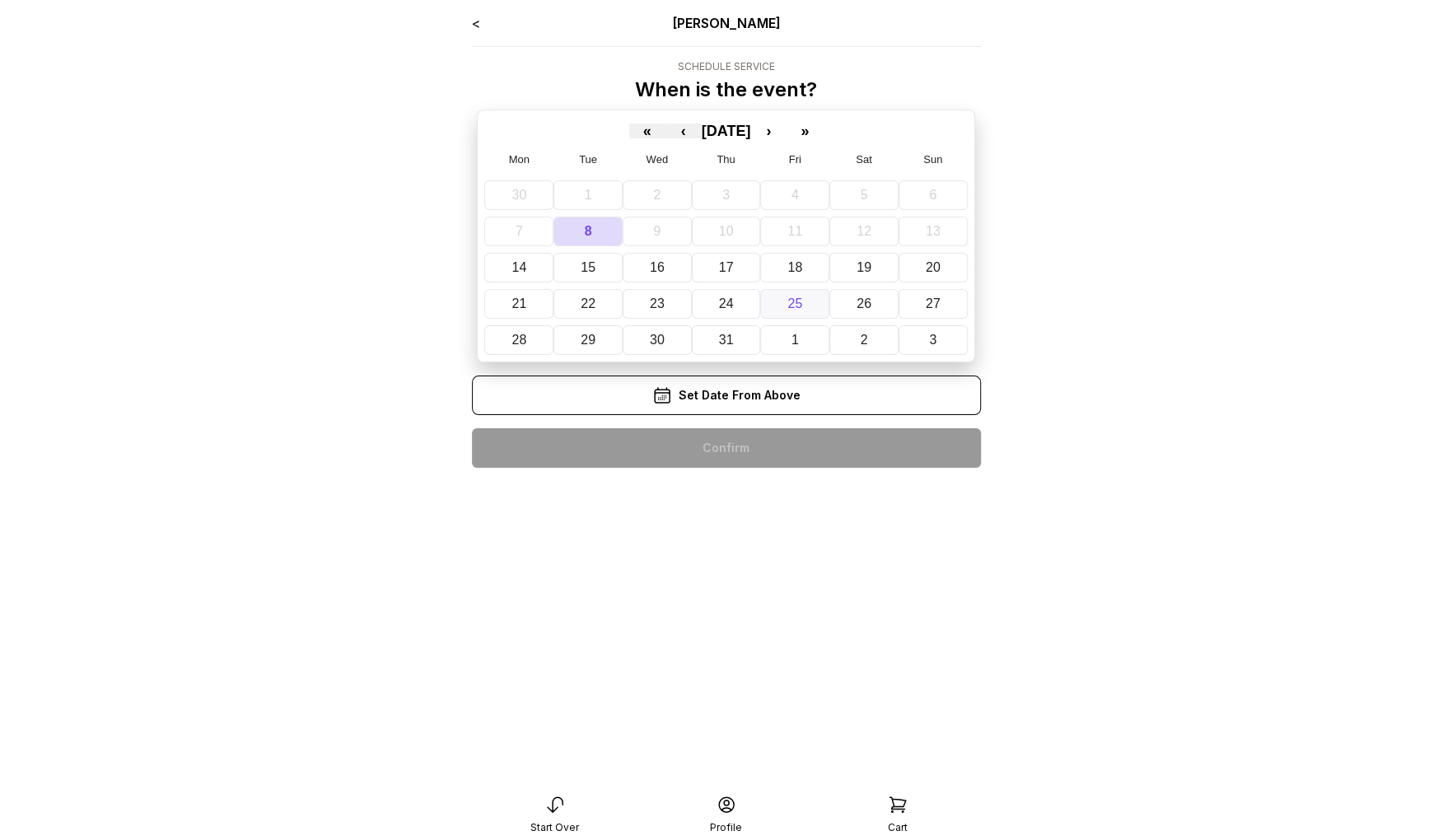 click on "25" at bounding box center (795, 303) 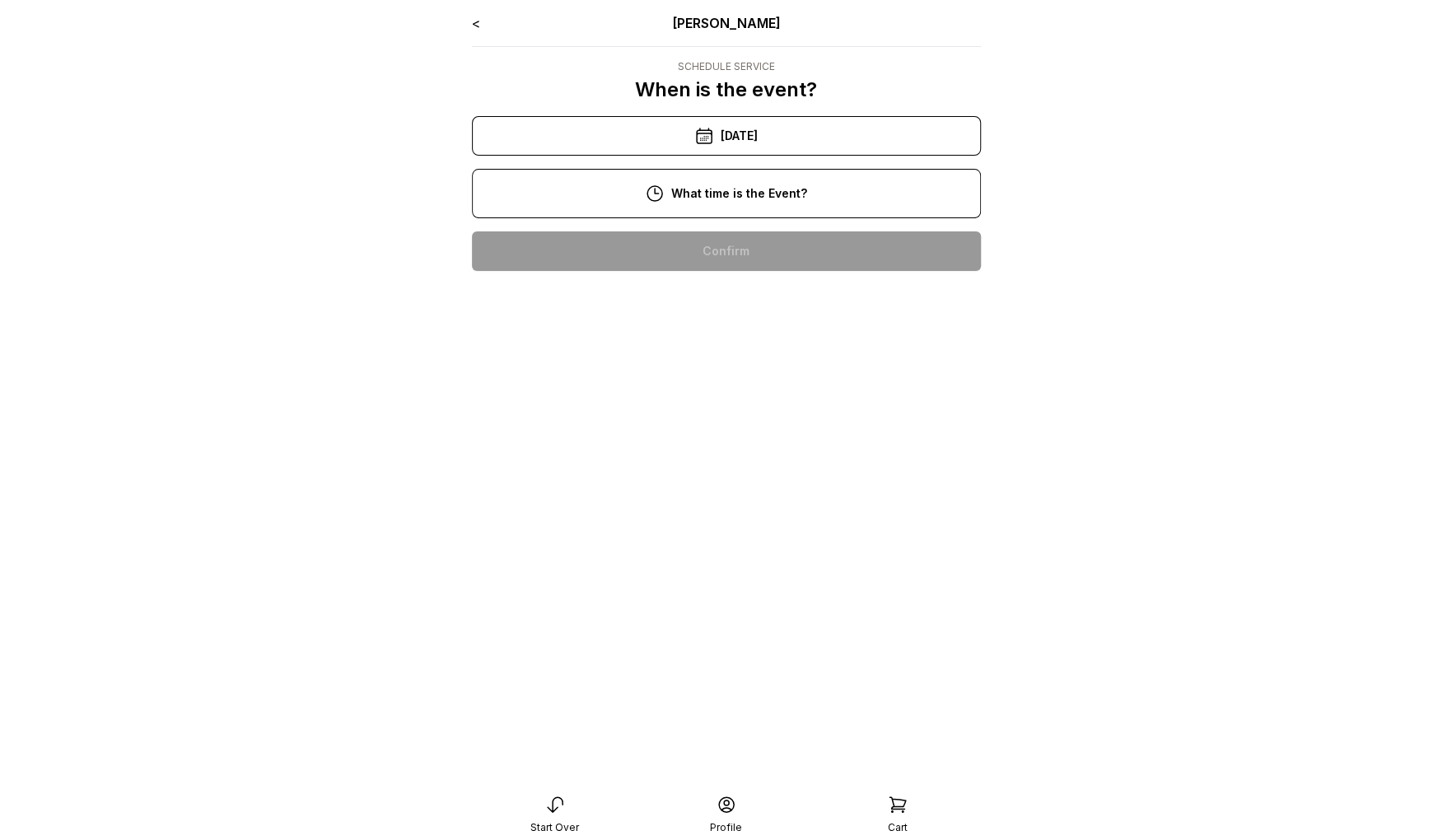 click on "11:00 am" at bounding box center (726, 304) 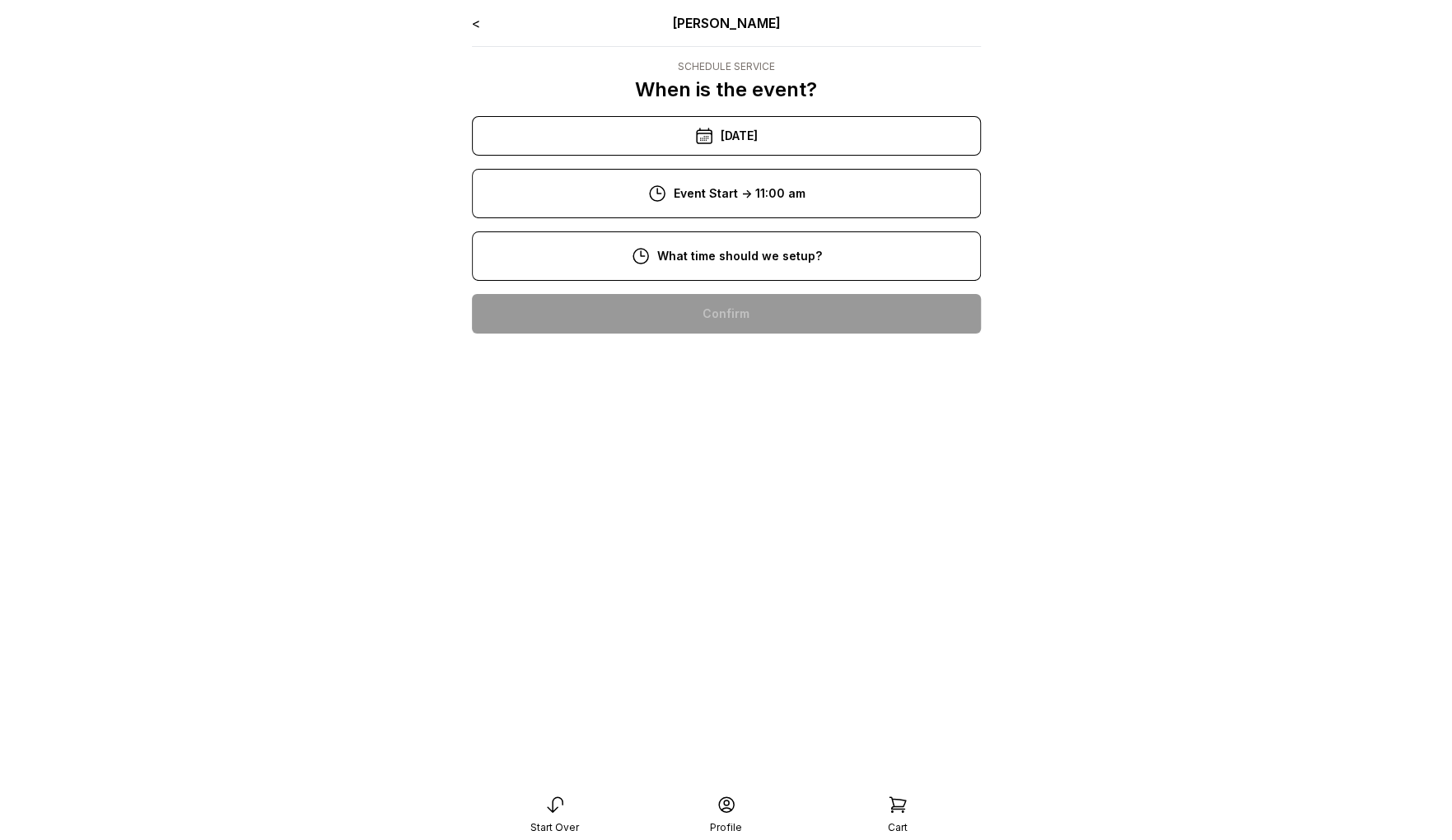 click on "< Ryan Pop Schedule Service When is the event? « ‹ July 2025 › » Mon Tue Wed Thu Fri Sat Sun 30 1 2 3 4 5 6 7 8 9 10 11 12 13 14 15 16 17 18 19 20 21 22 23 24 25 26 27 28 29 30 31 1 2 3   7/25/2025   Event Start -> 11:00 am 10:00 am 11:00 am 12:00 pm 1:00 pm 2:00 pm 3:00 pm 4:00 pm 5:00 pm 6:00 pm 7:00 pm 8:00 pm 9:00 pm 10:00 pm   What time should we setup? Loading Confirm" at bounding box center (726, 180) 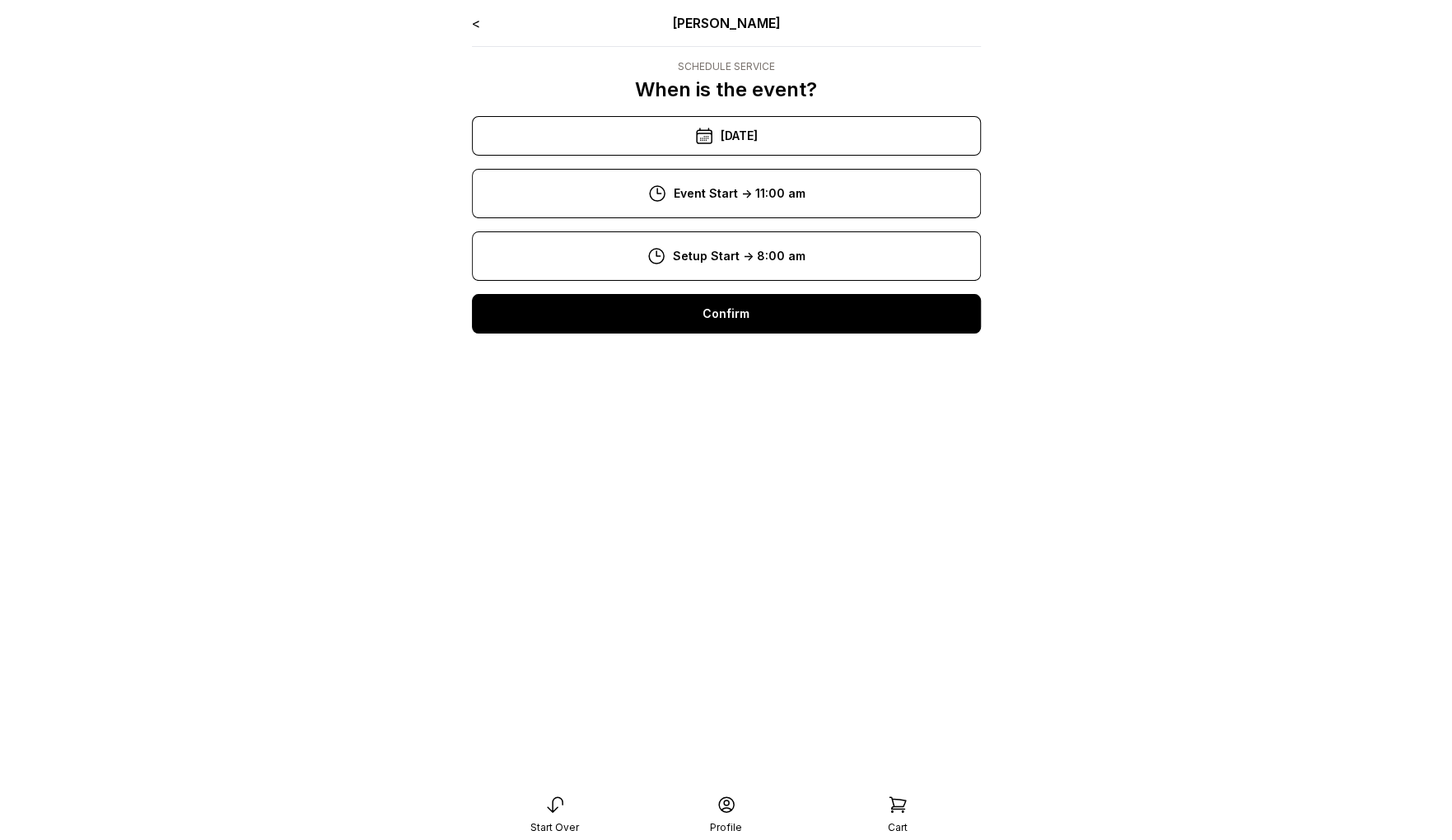 click on "Confirm" at bounding box center (726, 314) 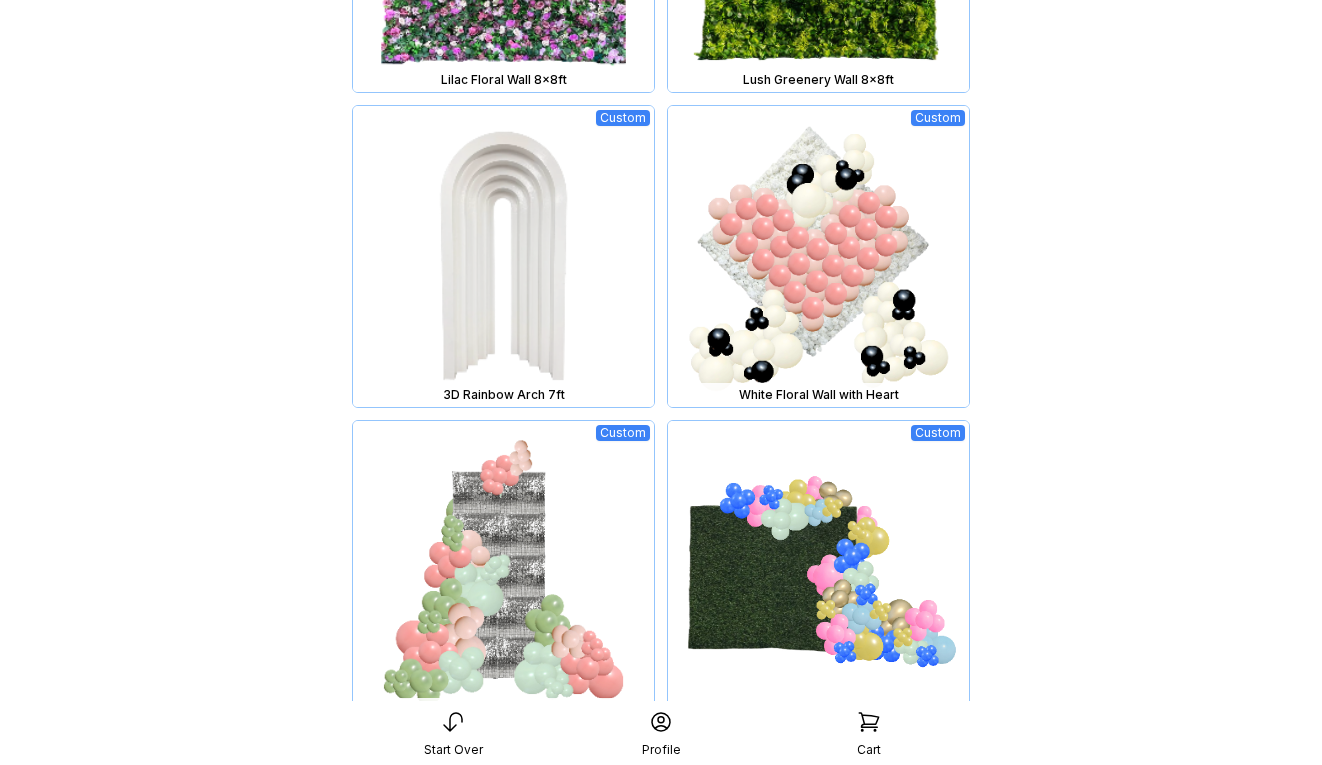 scroll, scrollTop: 2042, scrollLeft: 0, axis: vertical 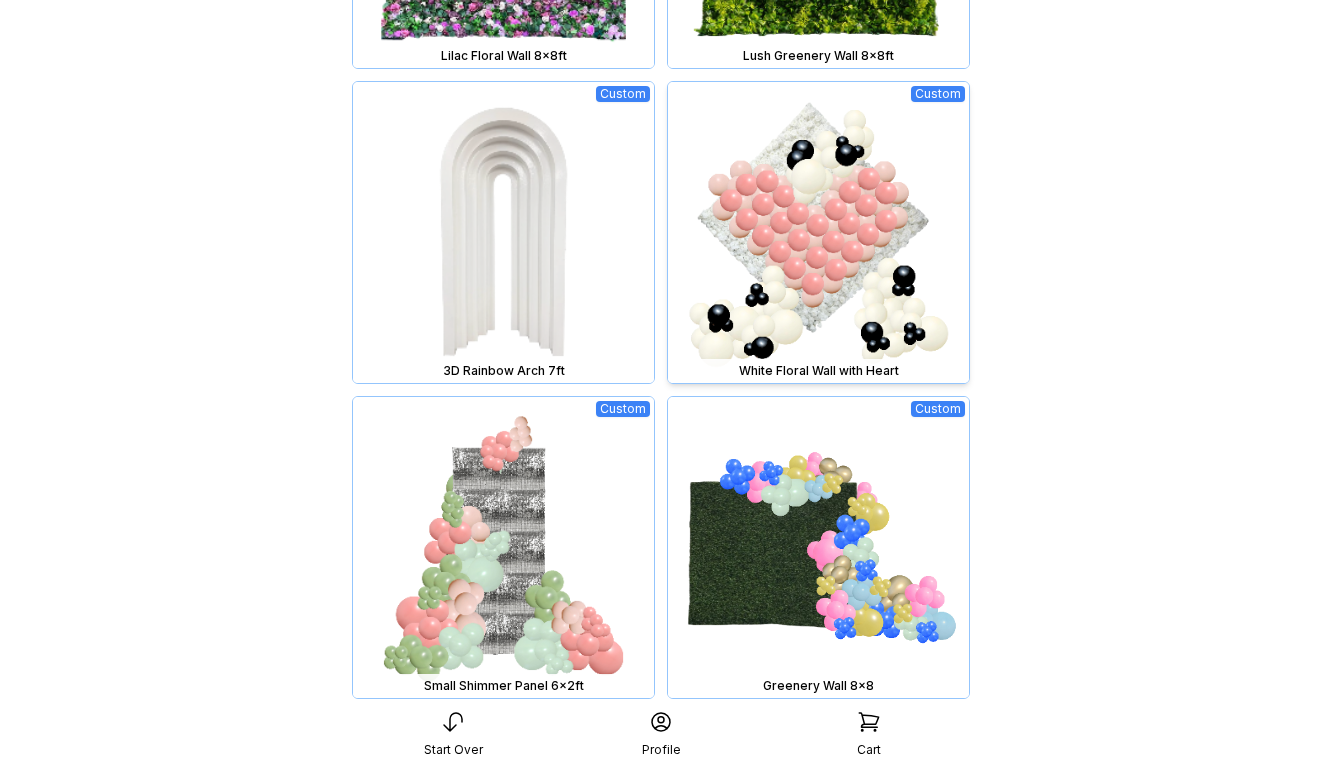 click at bounding box center (818, 232) 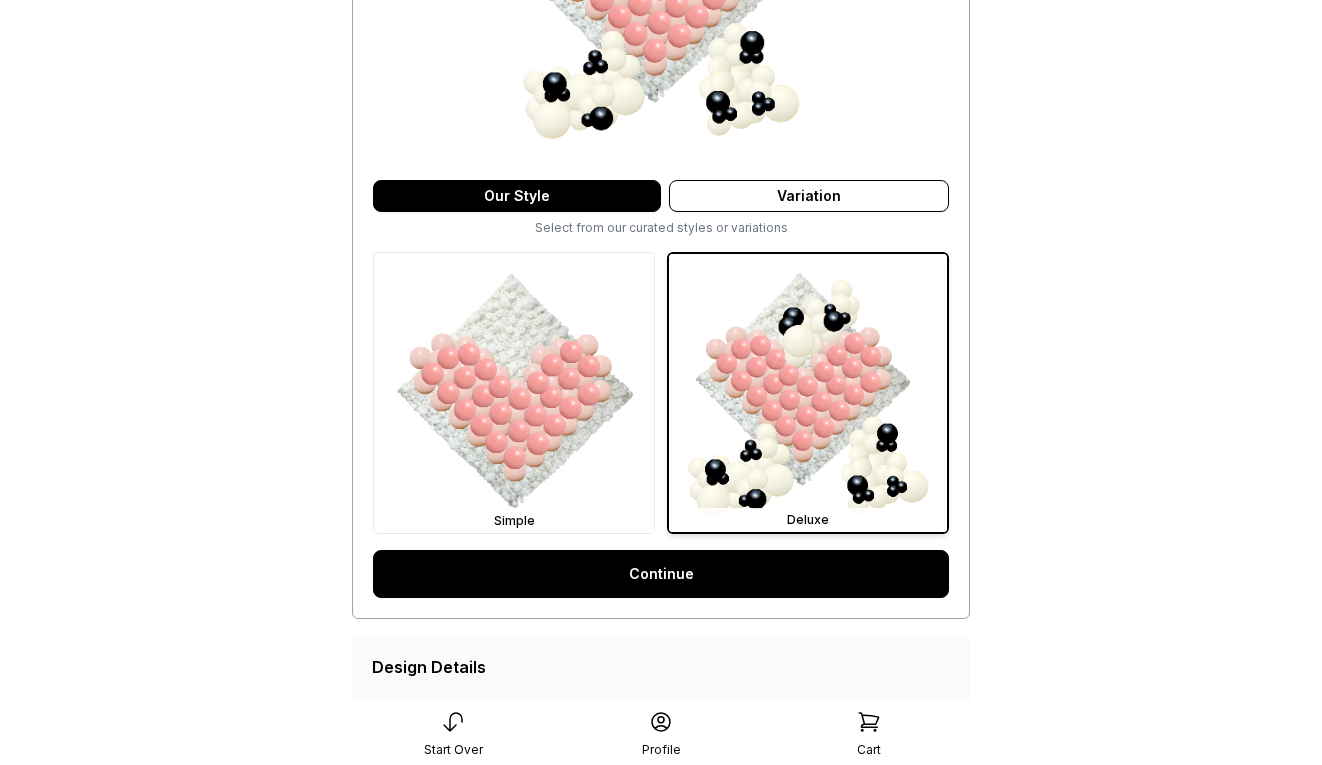 scroll, scrollTop: 369, scrollLeft: 0, axis: vertical 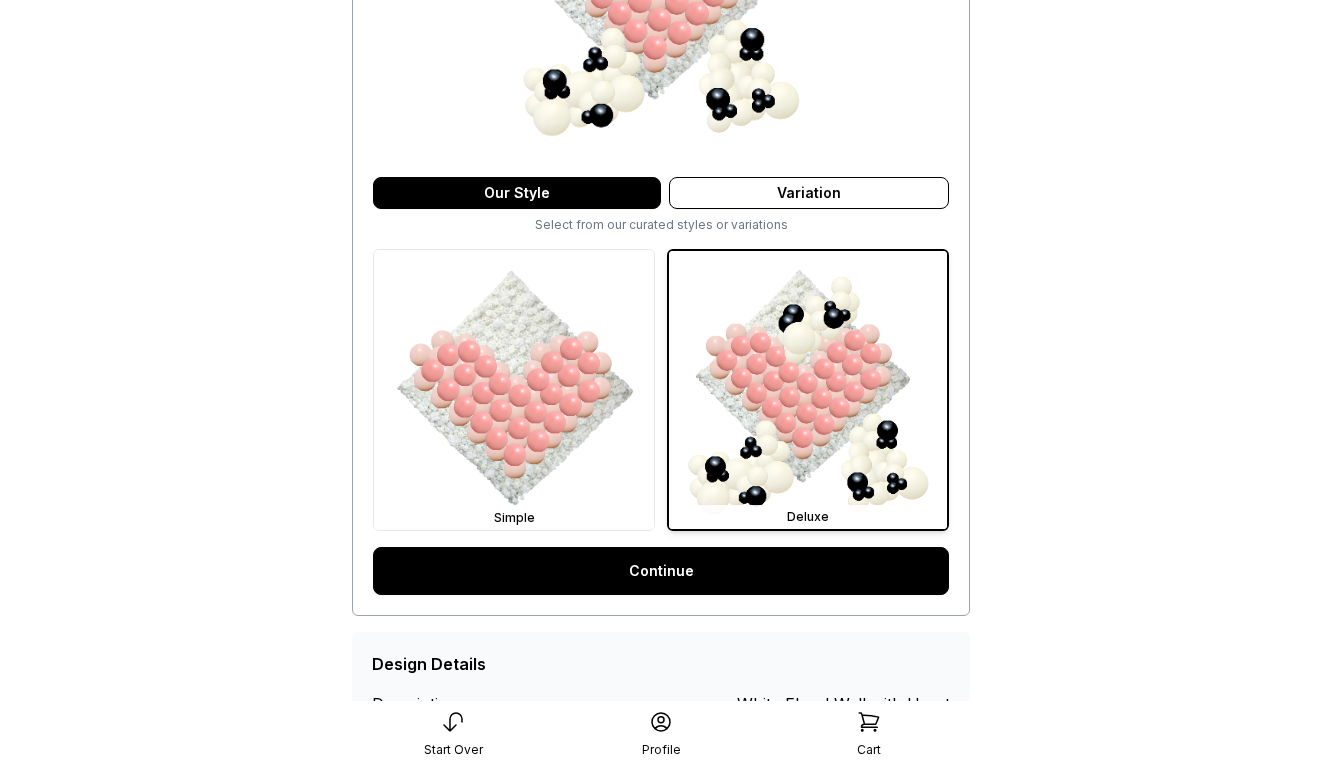 click on "Continue" at bounding box center (661, 571) 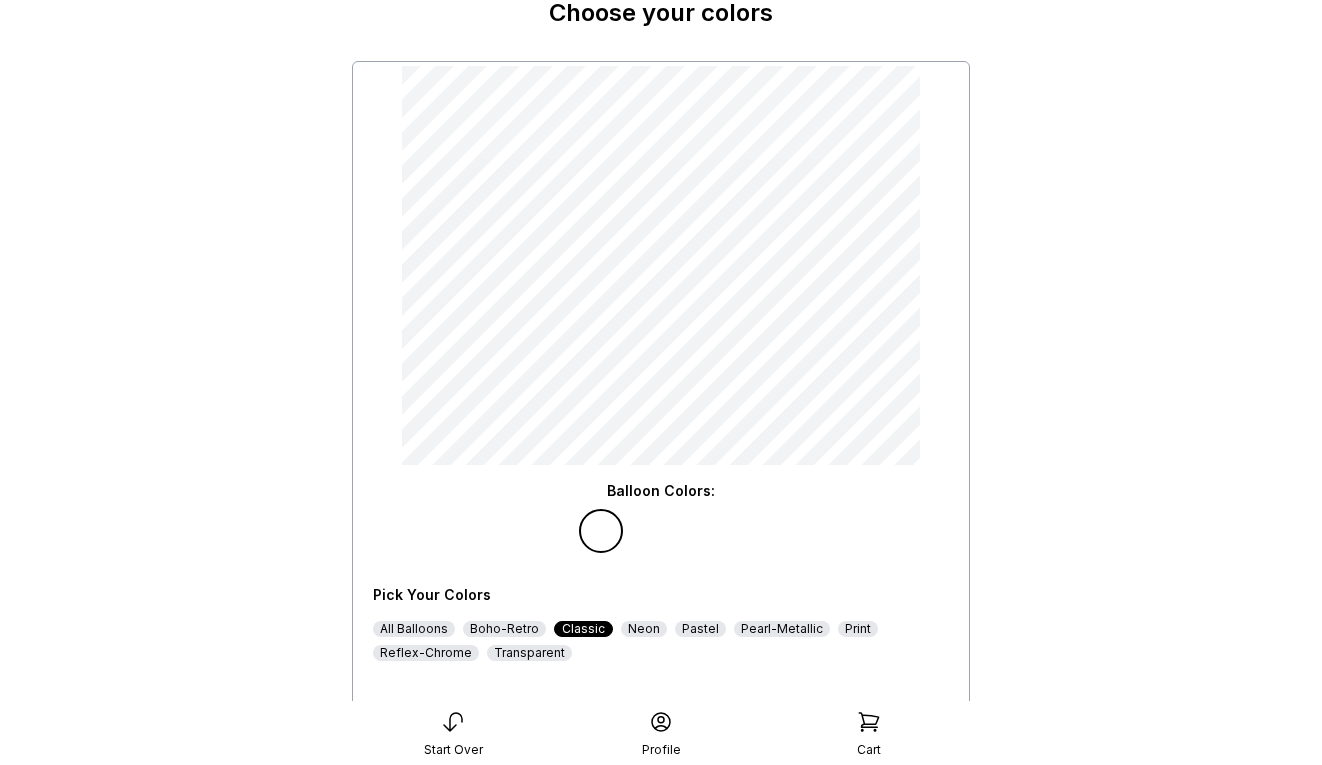 scroll, scrollTop: 129, scrollLeft: 0, axis: vertical 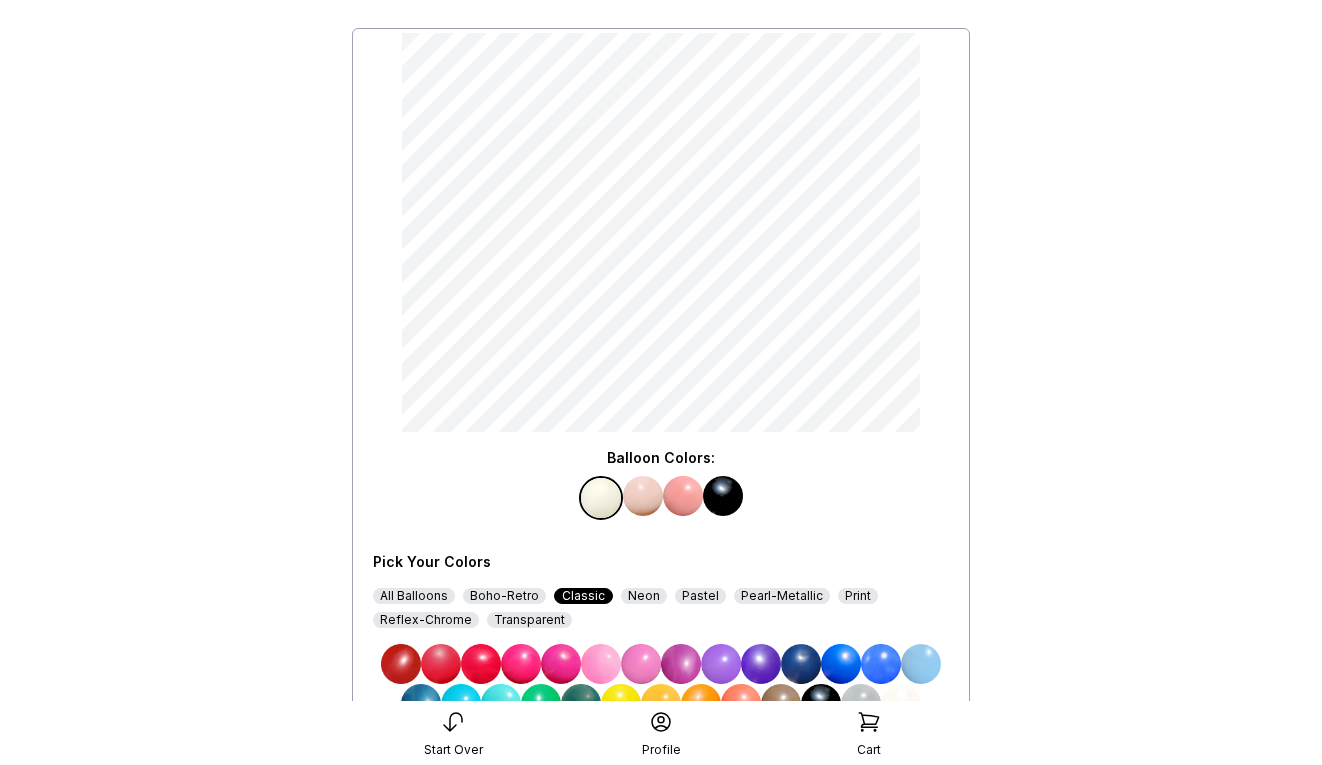 click at bounding box center [643, 496] 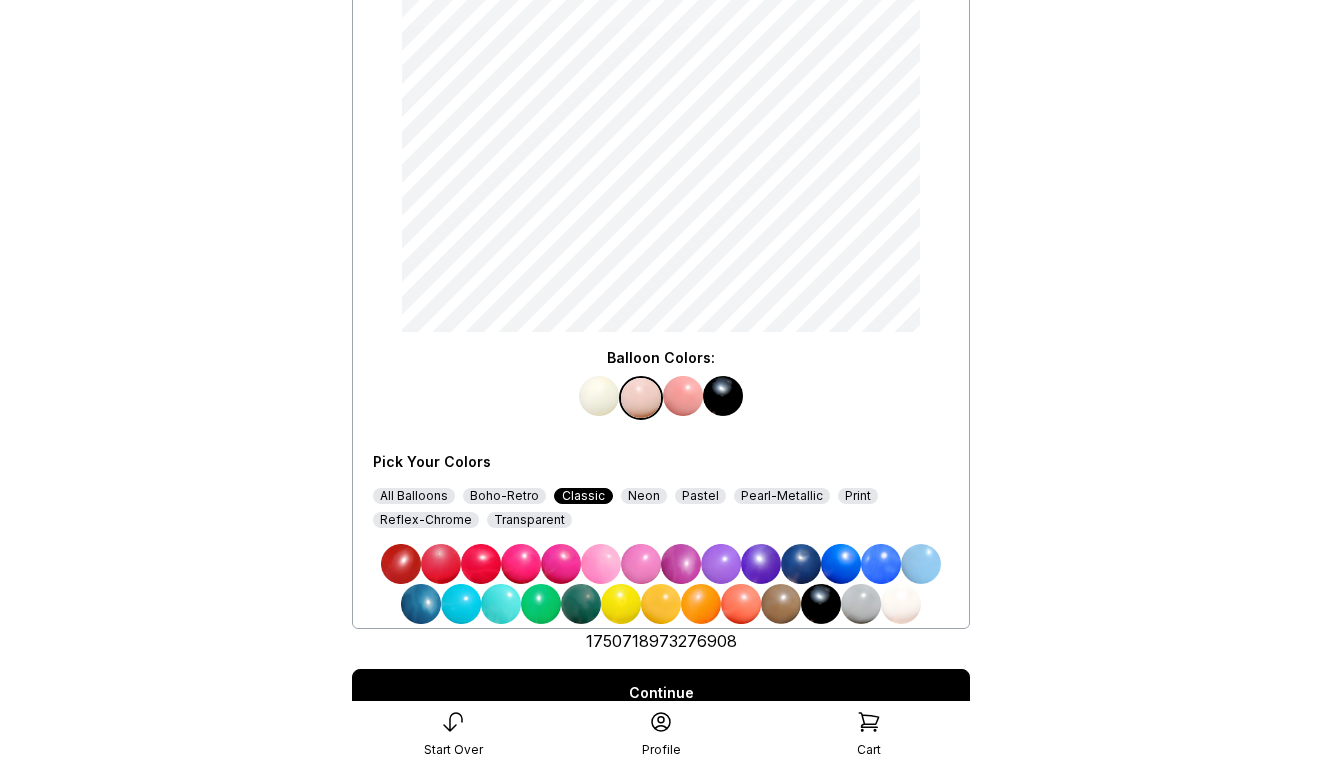 scroll, scrollTop: 230, scrollLeft: 0, axis: vertical 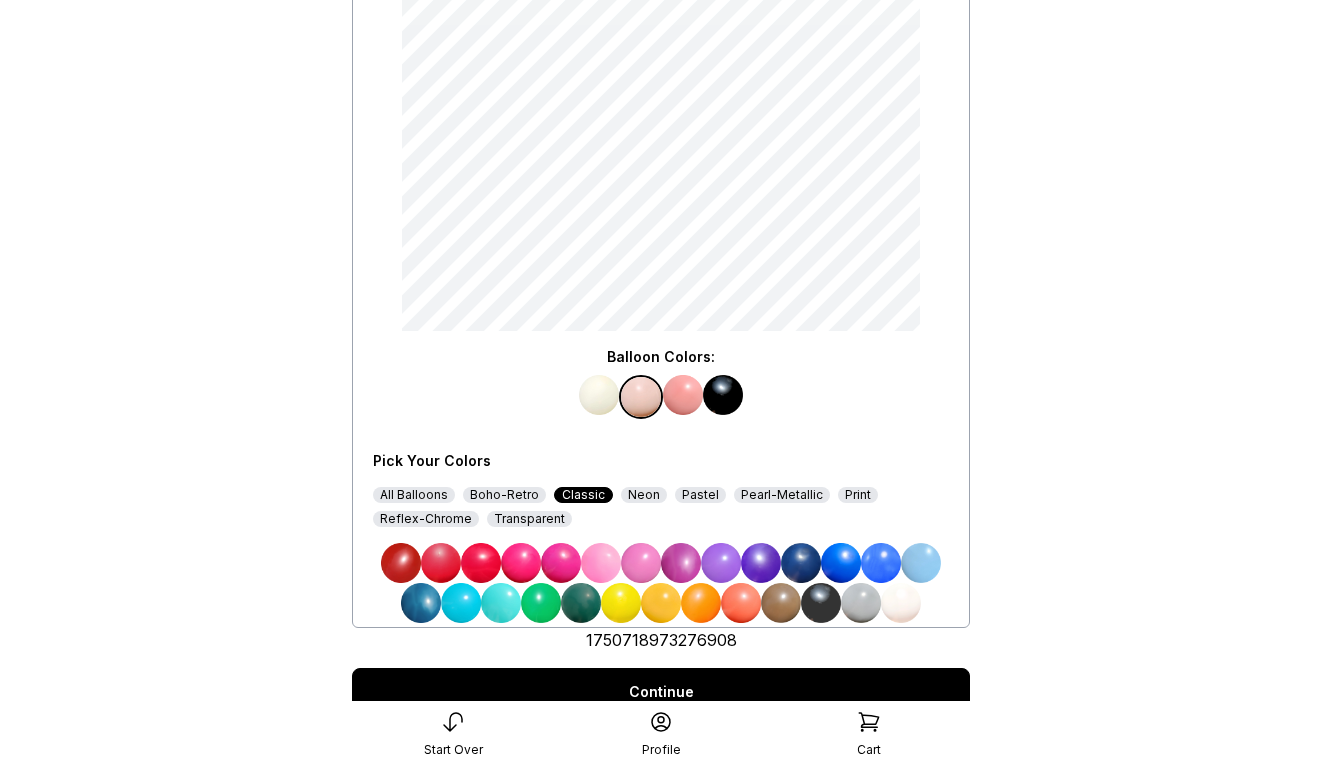 click at bounding box center (821, 603) 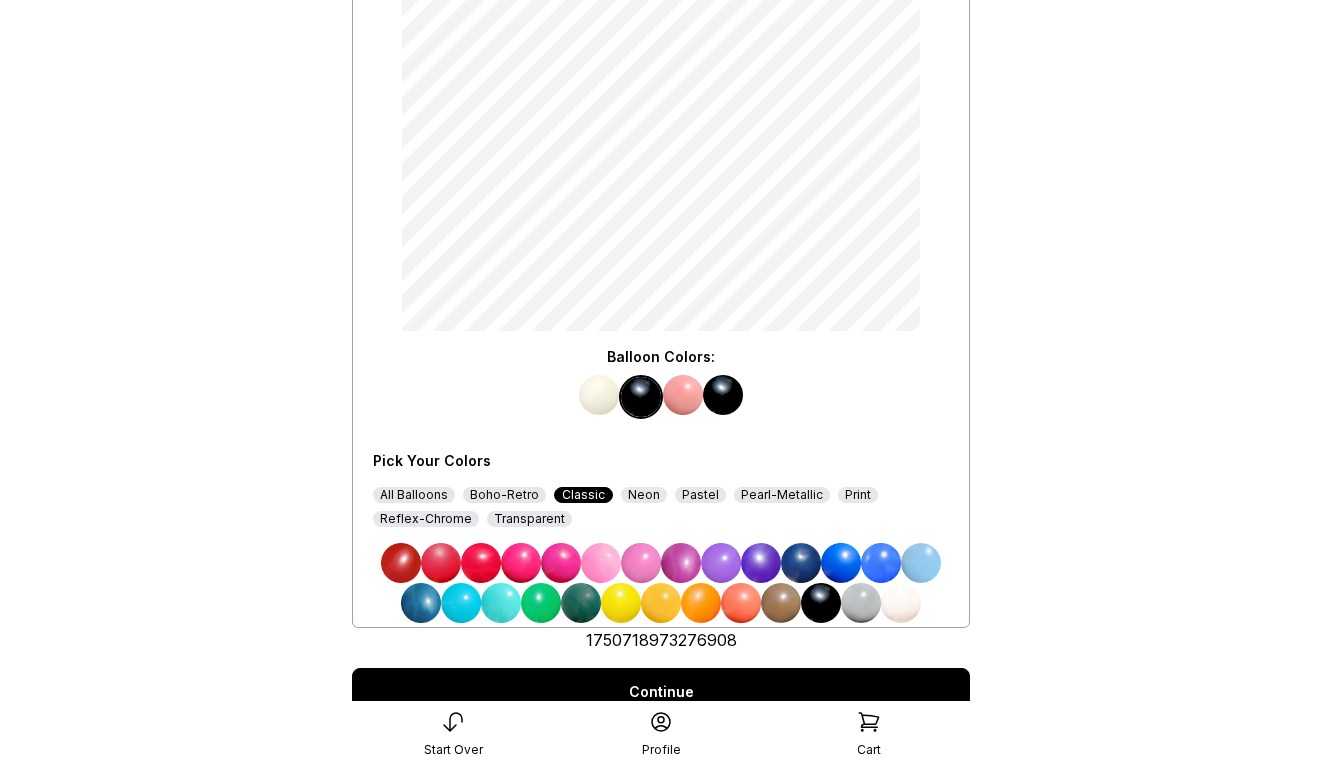 click at bounding box center [683, 395] 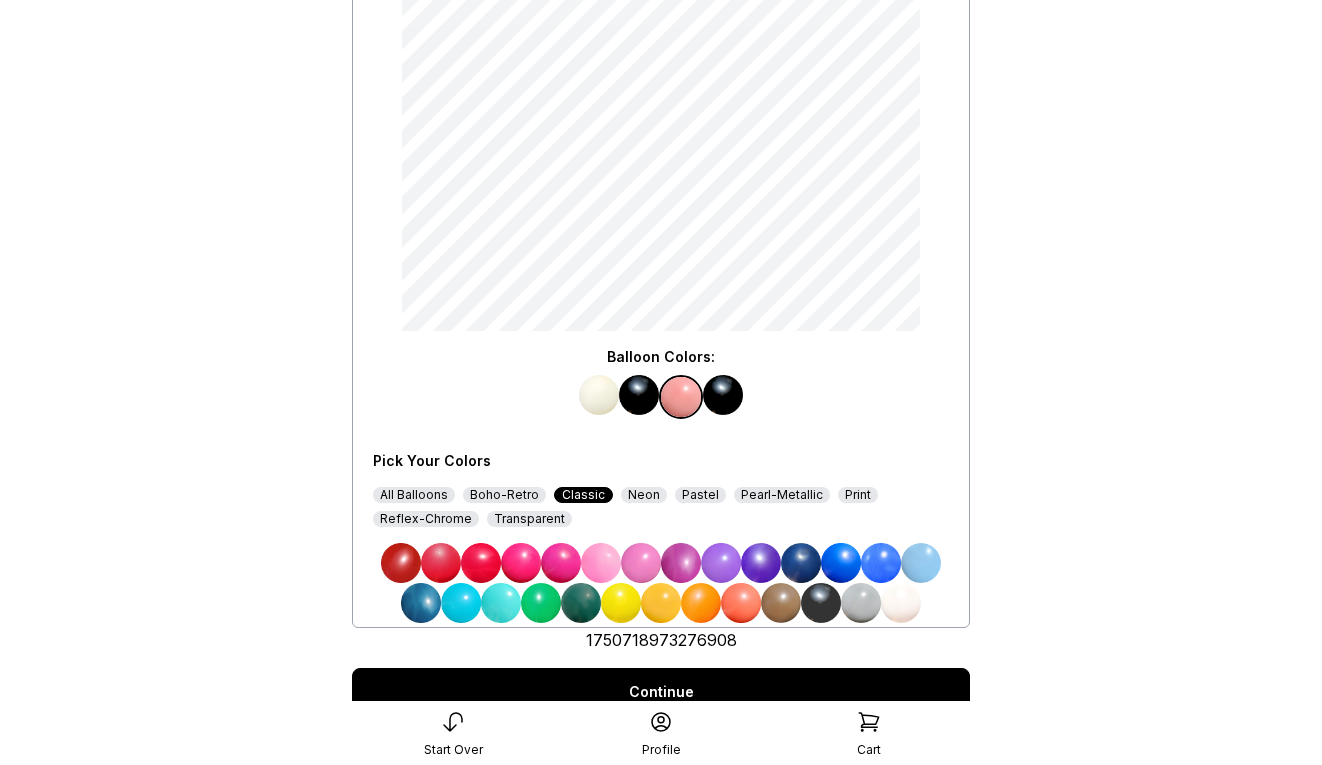 click at bounding box center (821, 603) 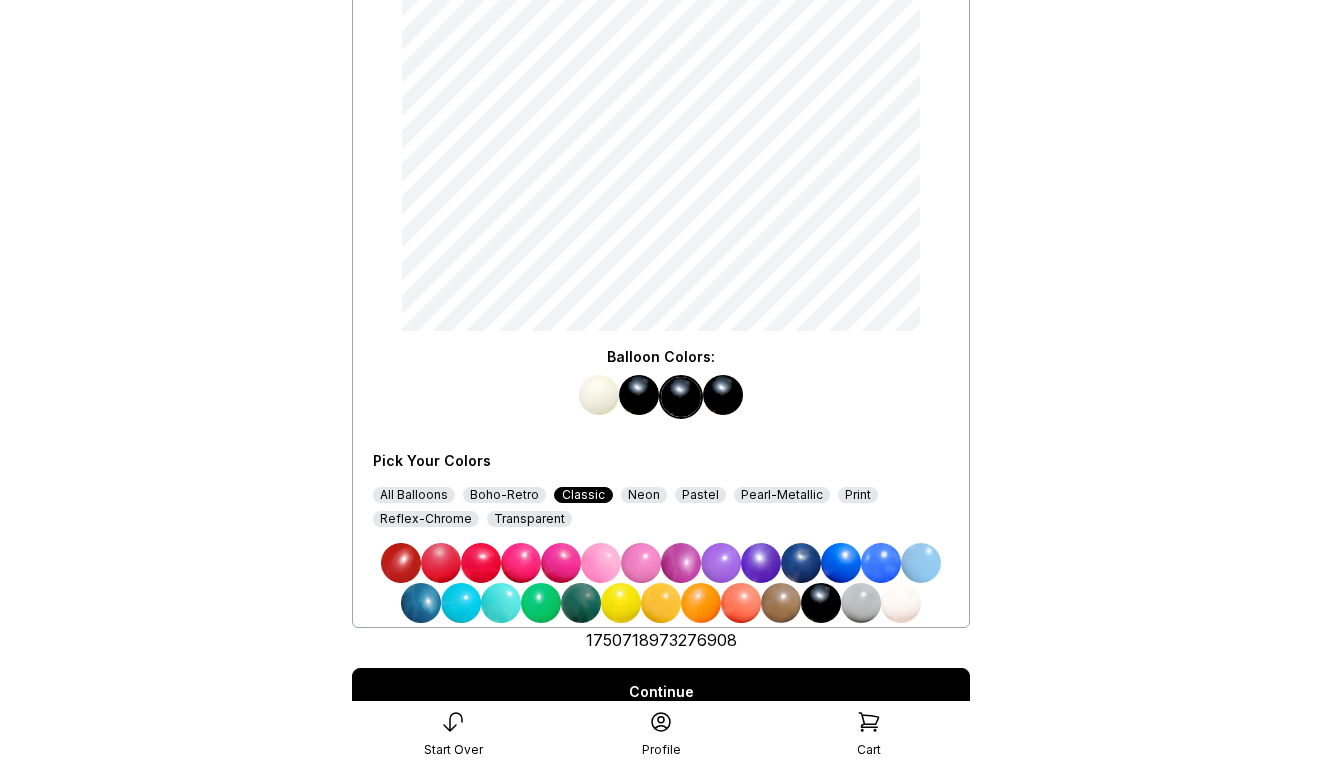 click on "Continue" at bounding box center (661, 692) 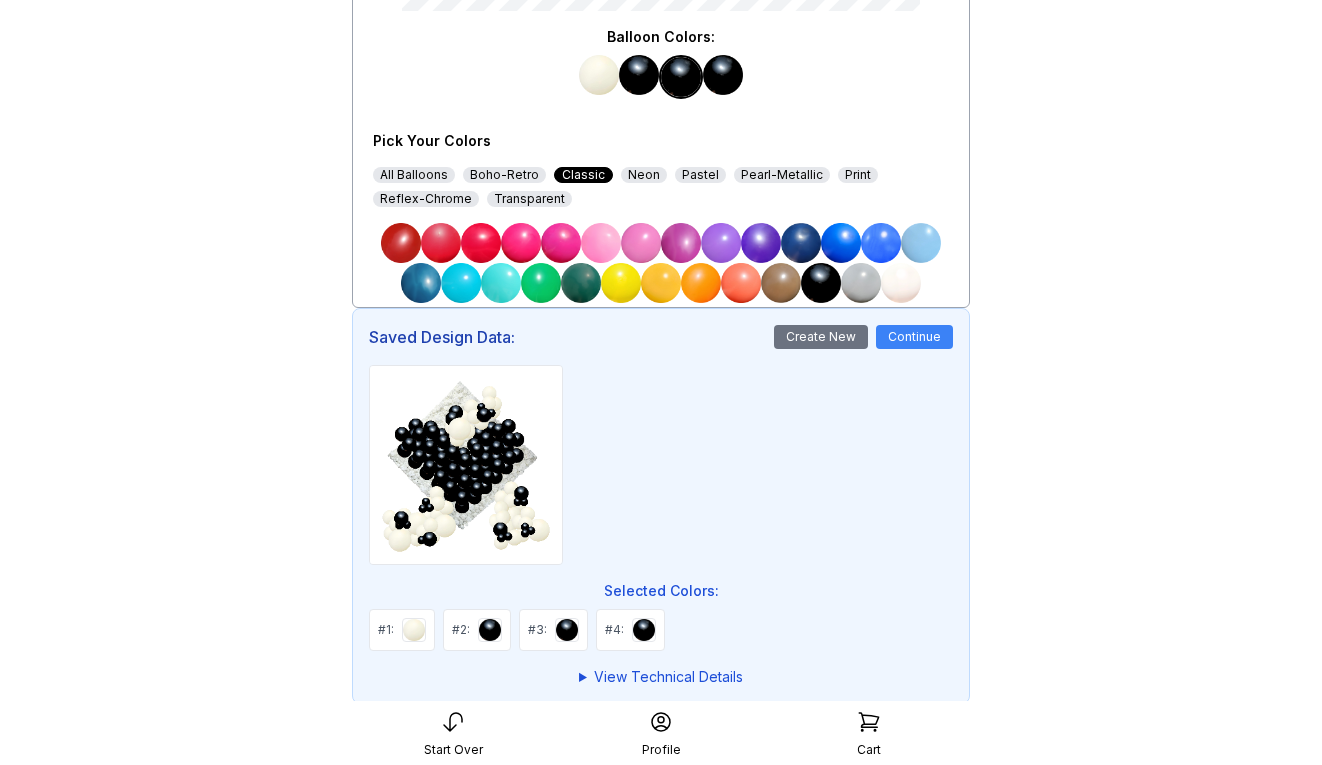 scroll, scrollTop: 621, scrollLeft: 0, axis: vertical 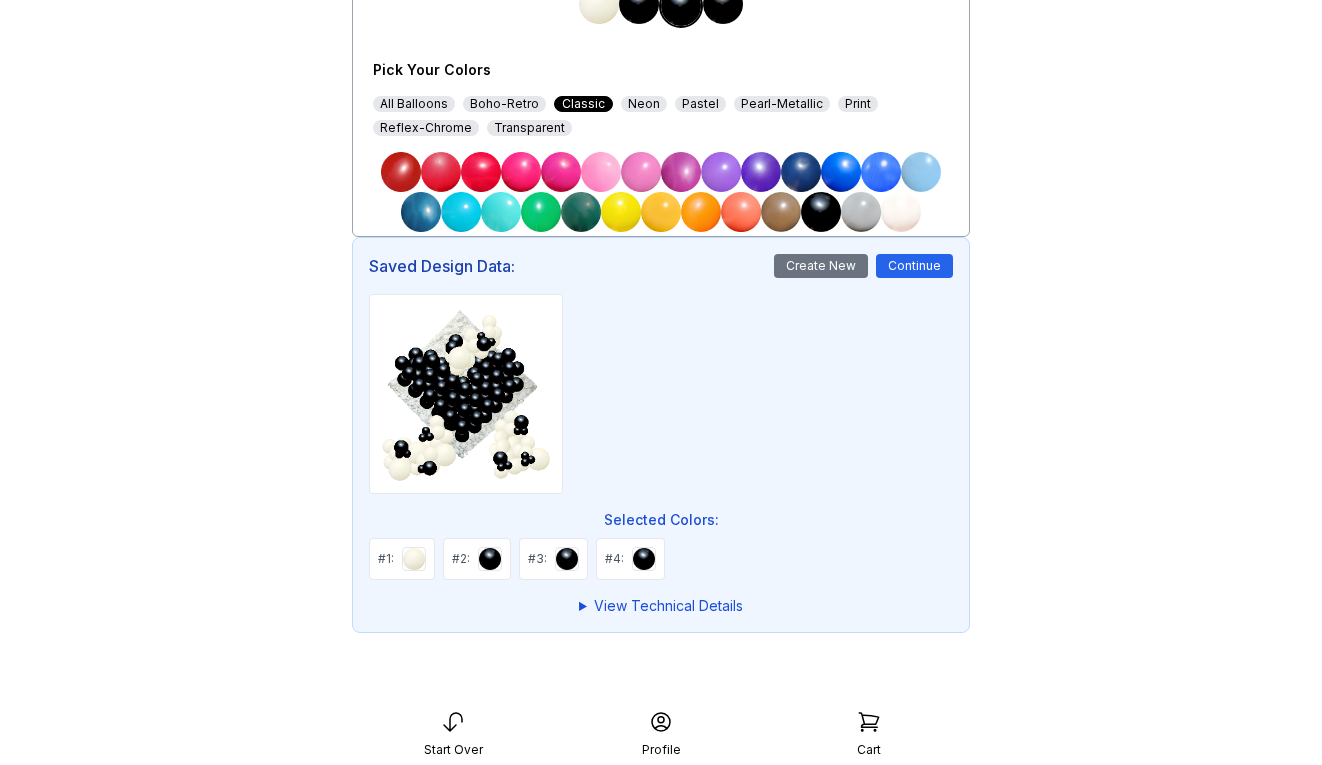 click on "Continue" at bounding box center [914, 266] 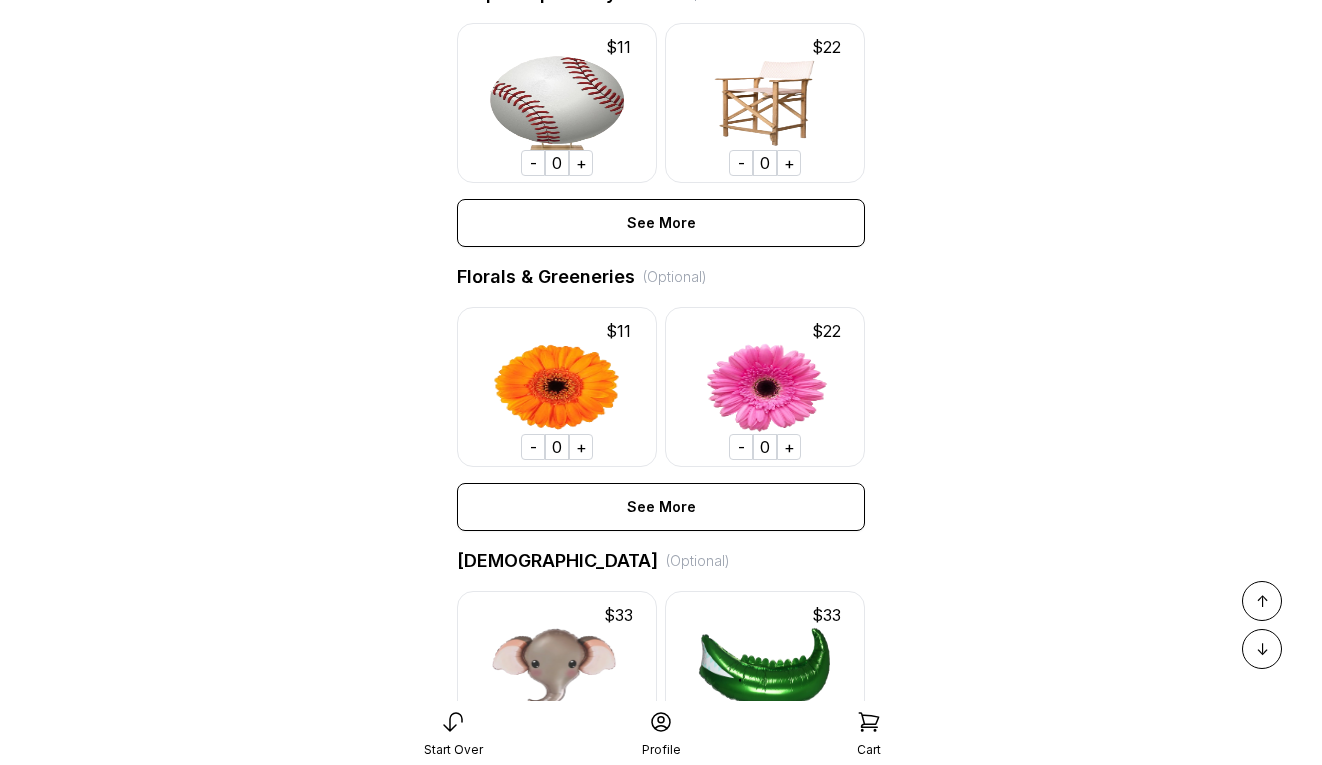 scroll, scrollTop: 1161, scrollLeft: 0, axis: vertical 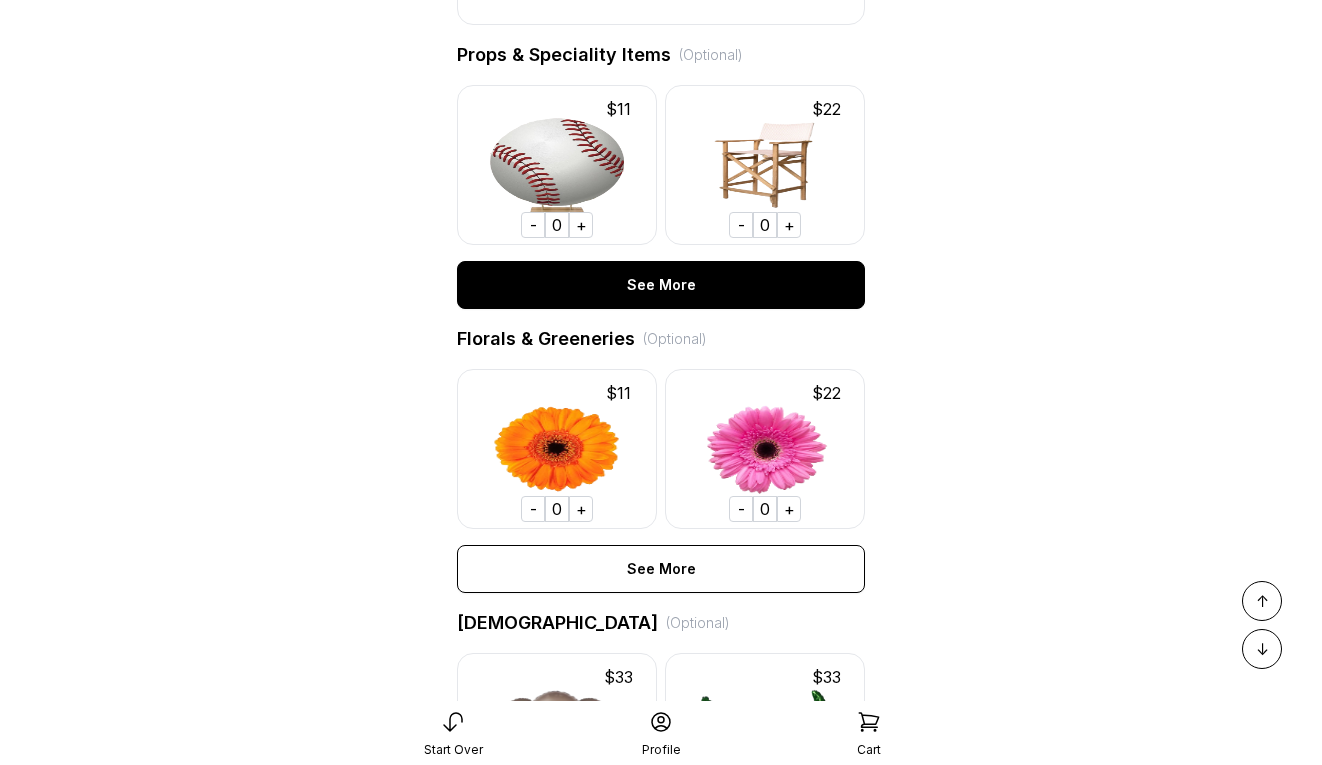 click on "See More" at bounding box center (661, 285) 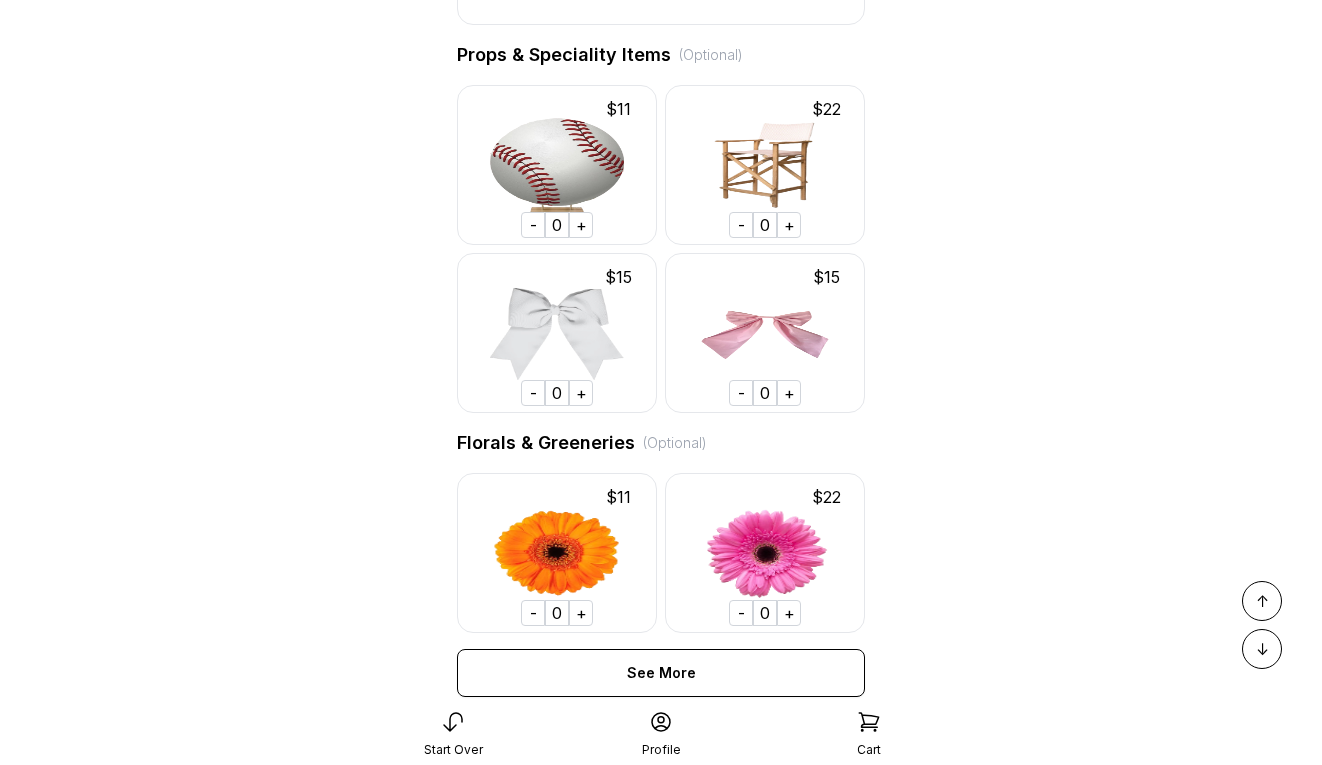 click on "+" at bounding box center (581, 393) 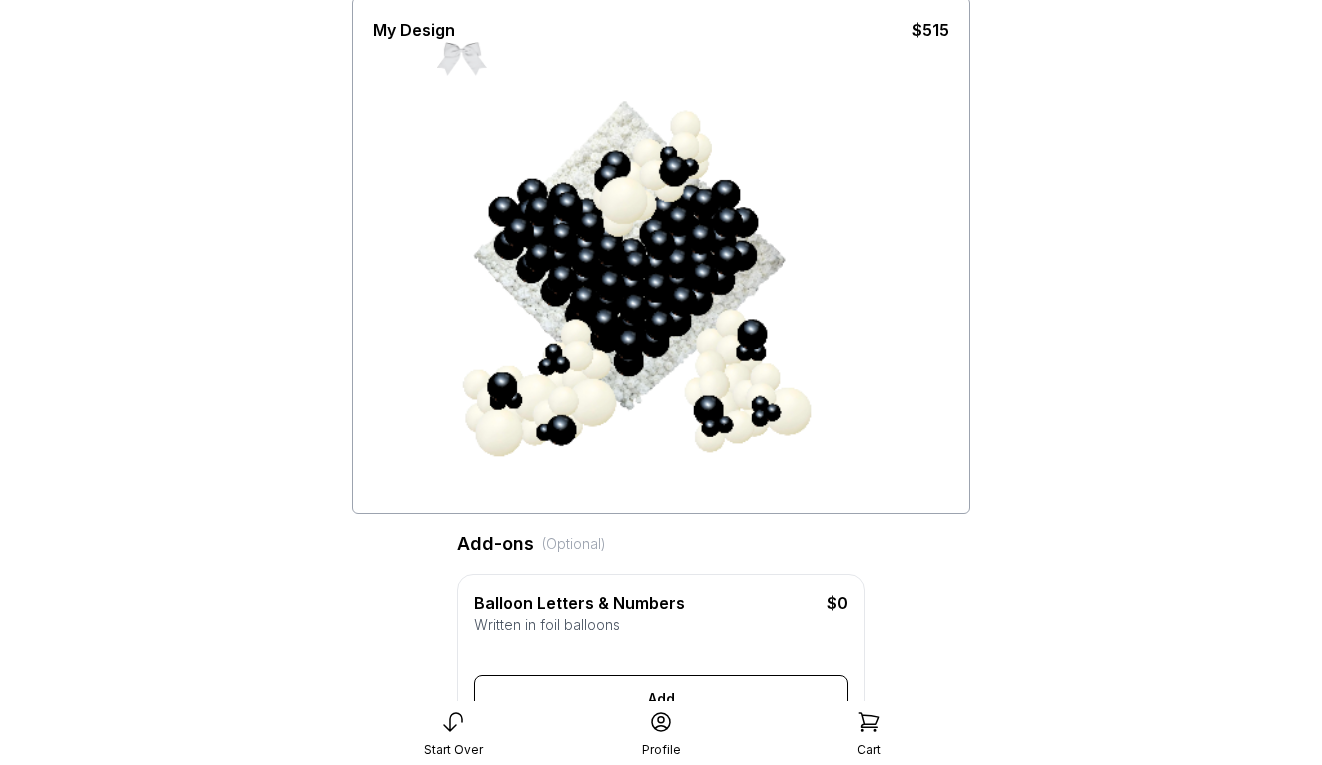 scroll, scrollTop: 31, scrollLeft: 0, axis: vertical 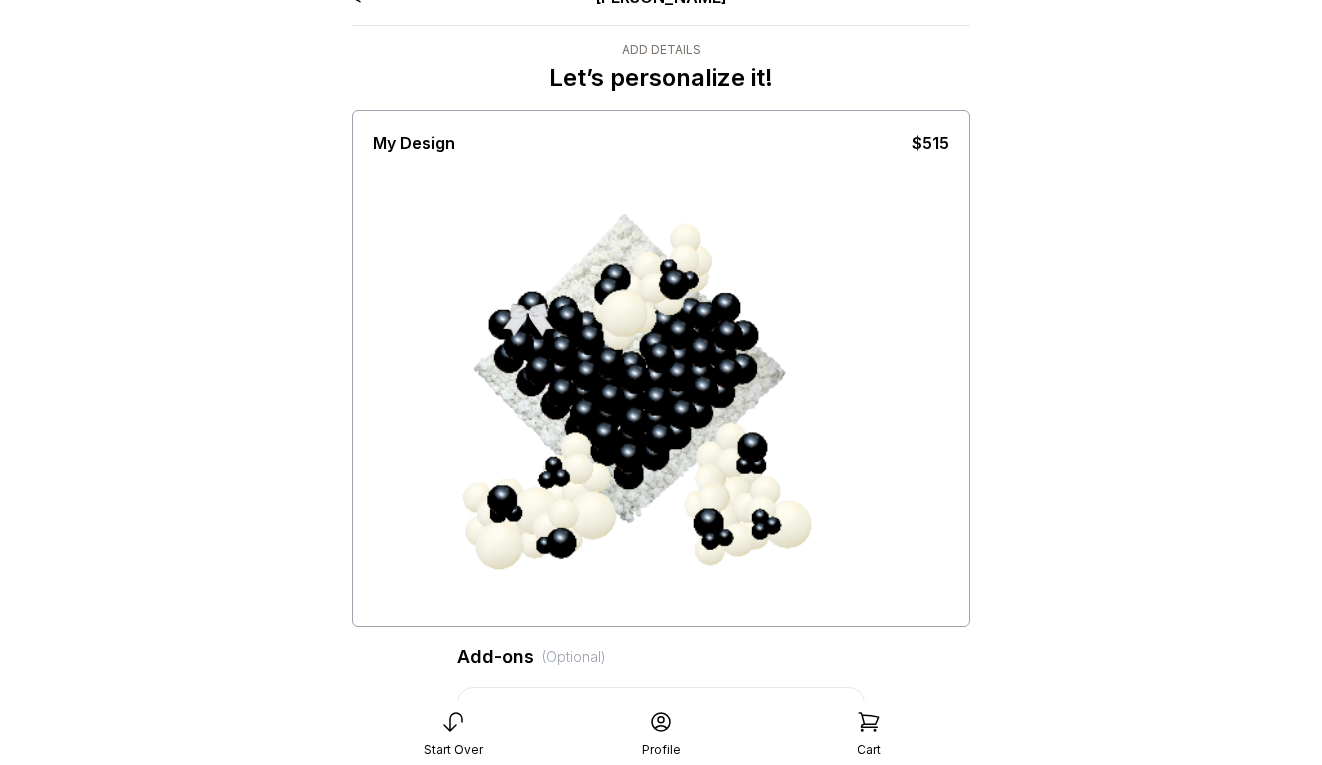 drag, startPoint x: 469, startPoint y: 165, endPoint x: 602, endPoint y: 461, distance: 324.50732 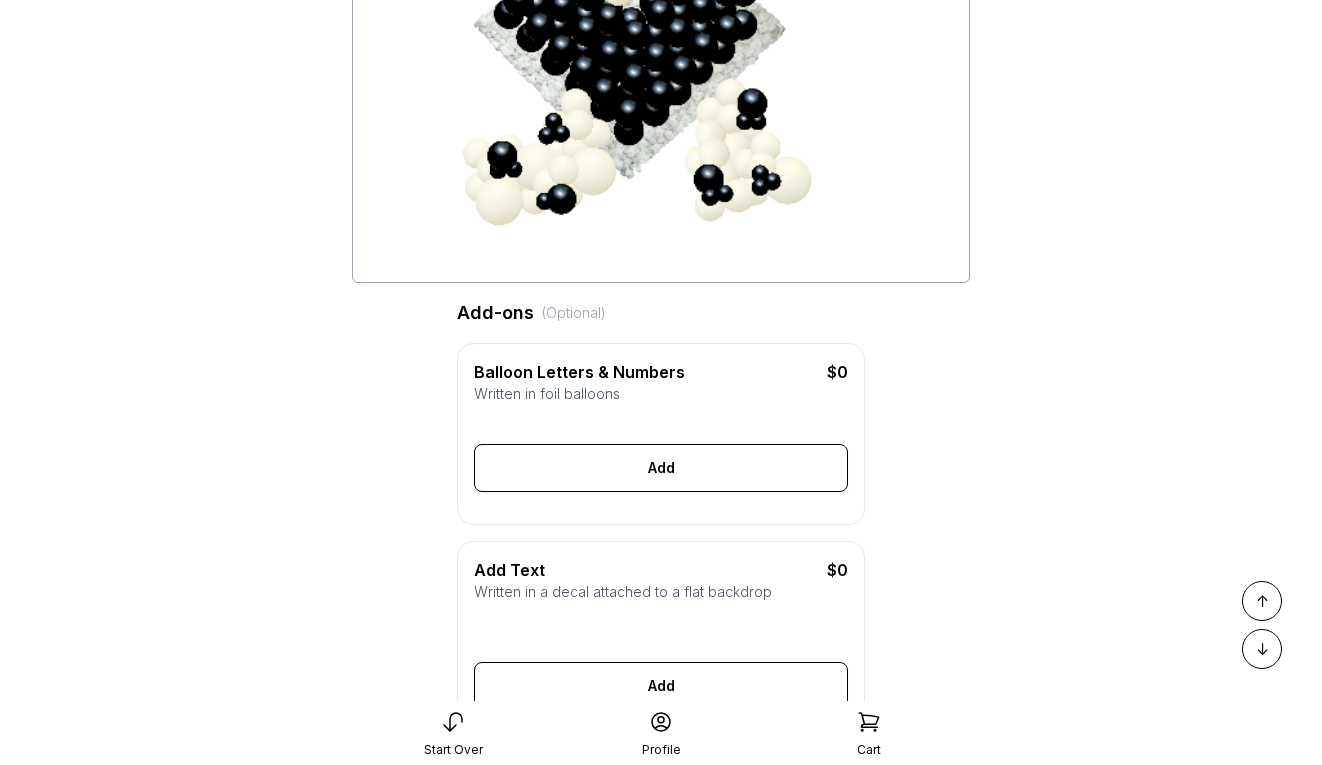 scroll, scrollTop: 552, scrollLeft: 0, axis: vertical 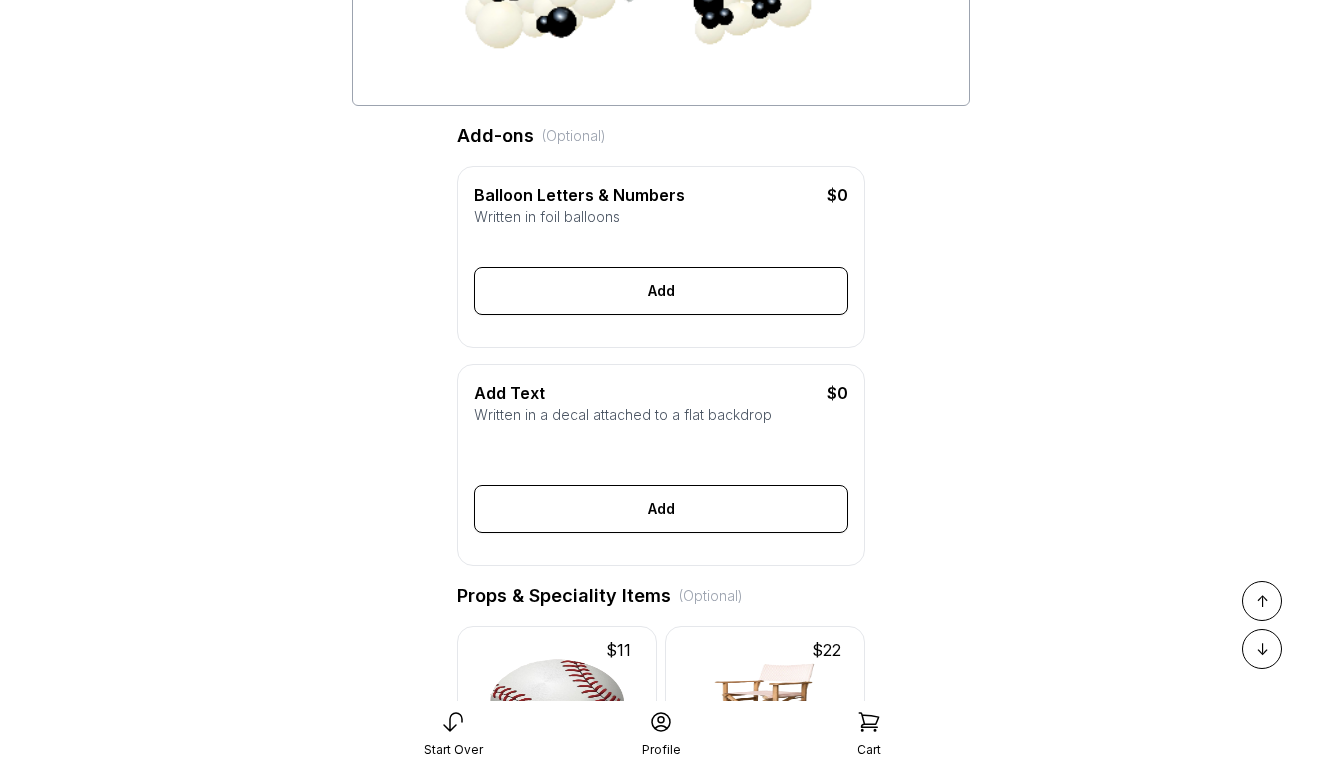 click 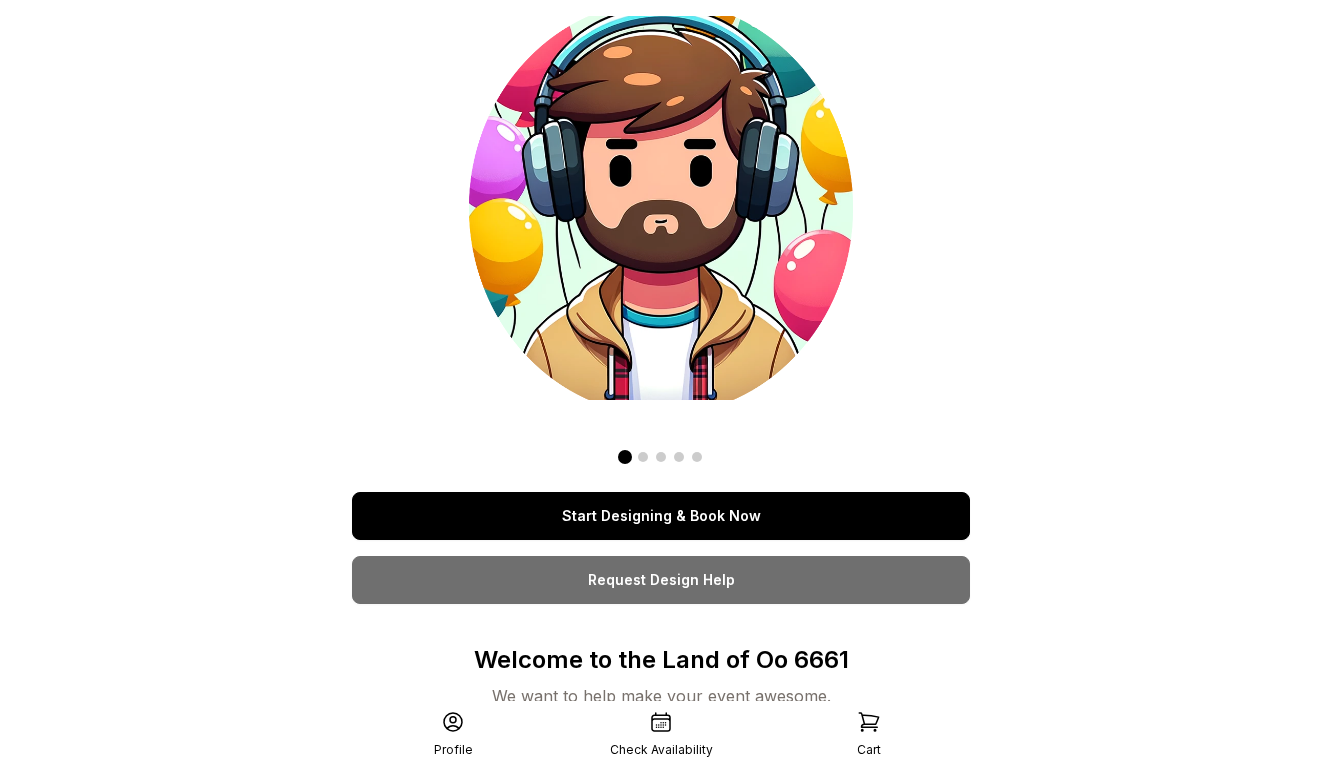 scroll, scrollTop: 0, scrollLeft: 0, axis: both 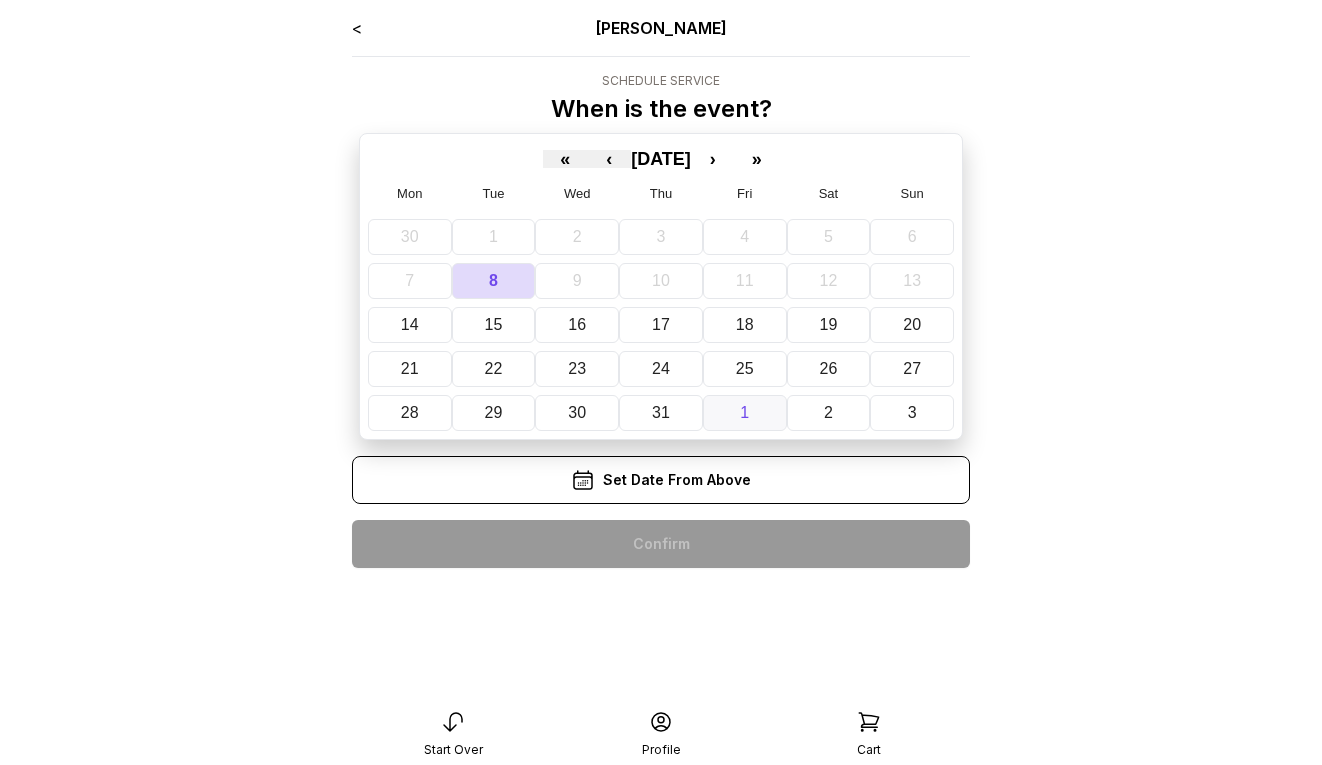 click on "1" at bounding box center (745, 413) 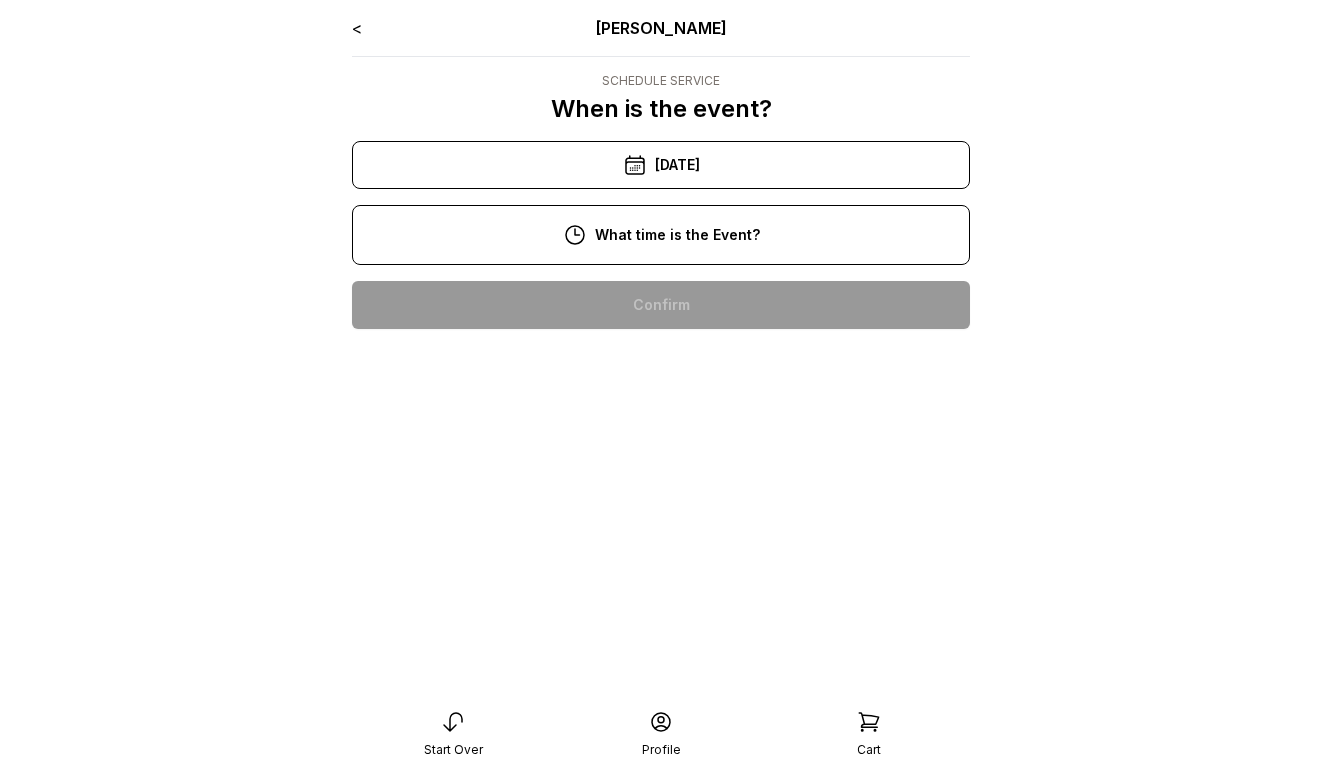 click on "11:00 am" at bounding box center [661, 369] 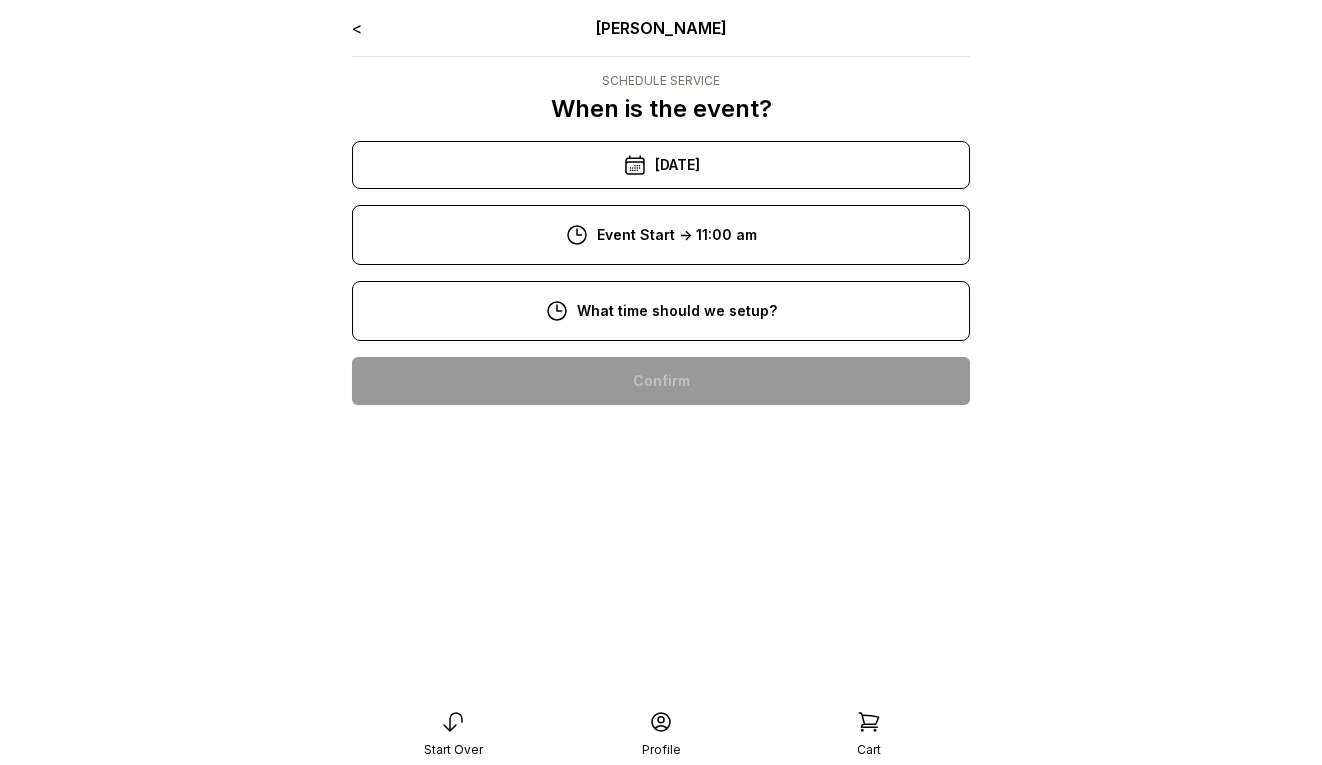 click on "8:00 am" at bounding box center (661, 381) 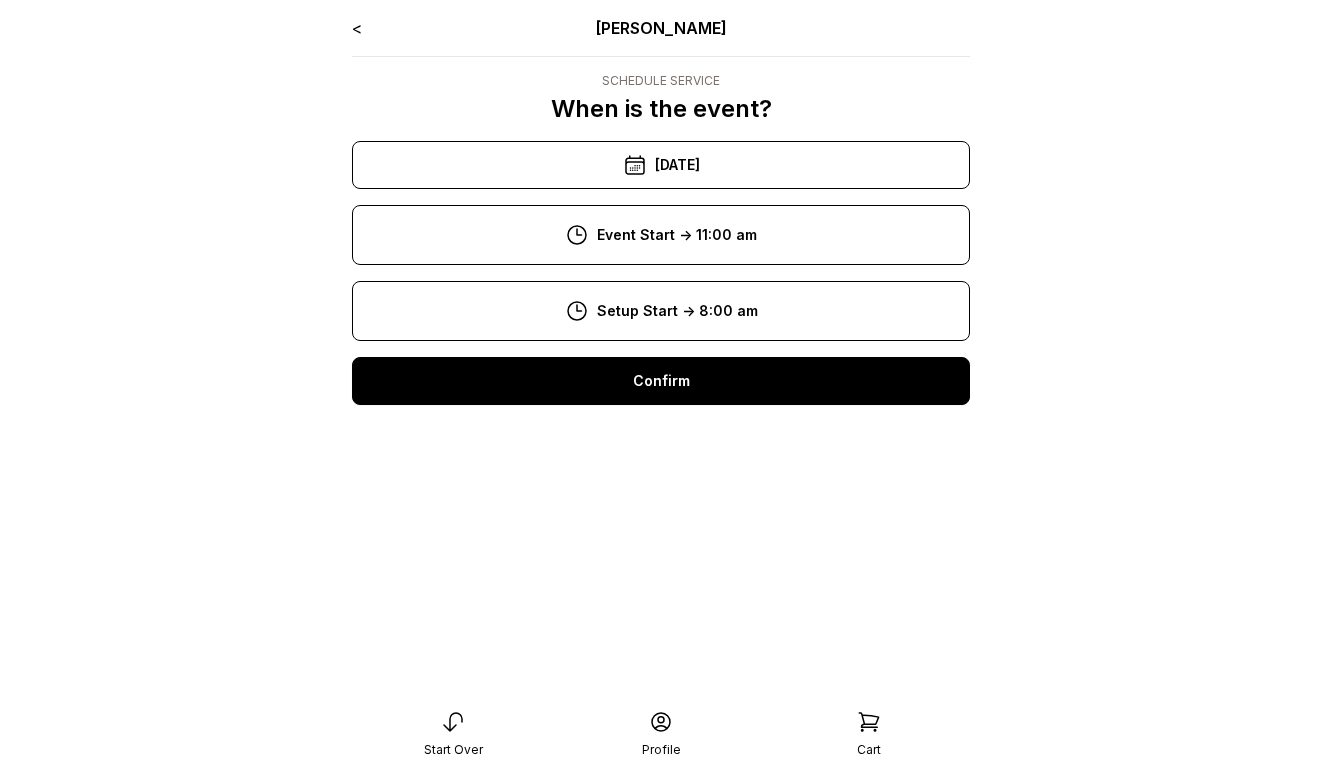 click on "Confirm" at bounding box center [661, 381] 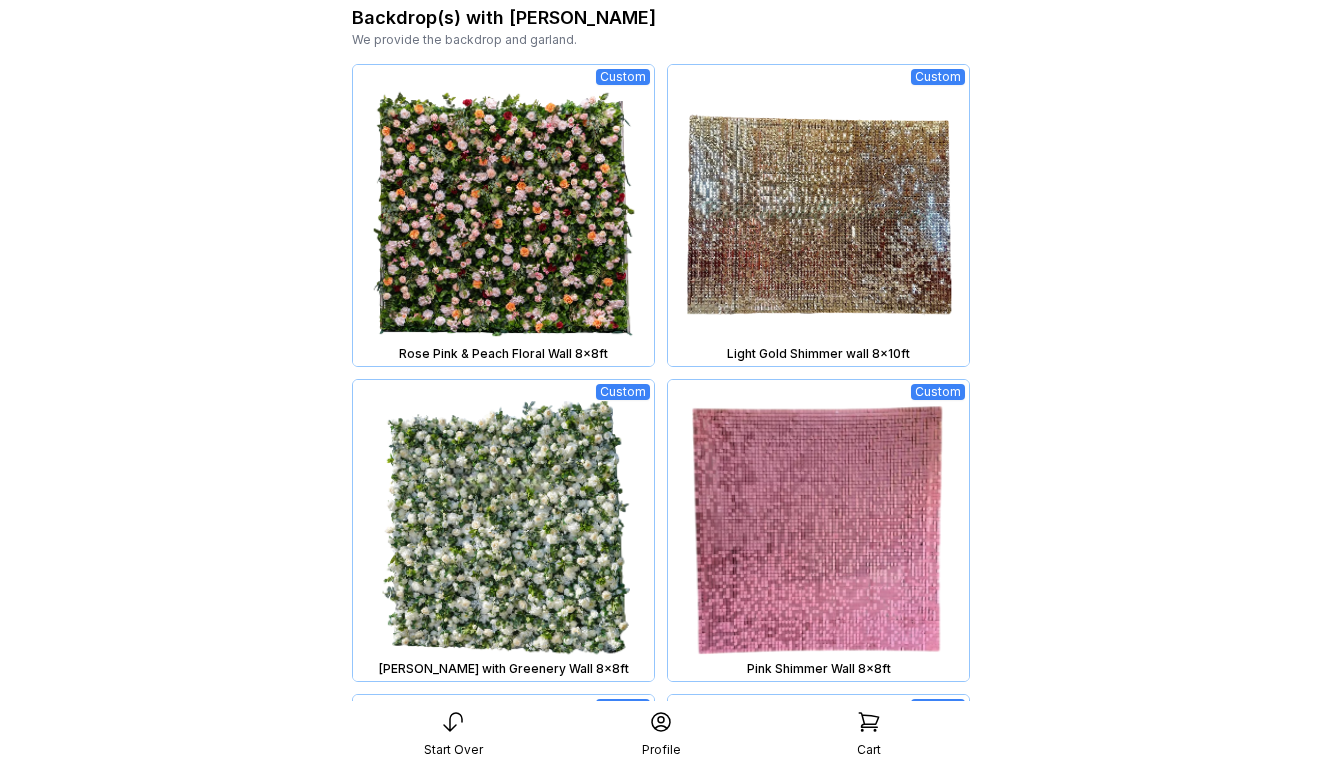 scroll, scrollTop: 0, scrollLeft: 0, axis: both 